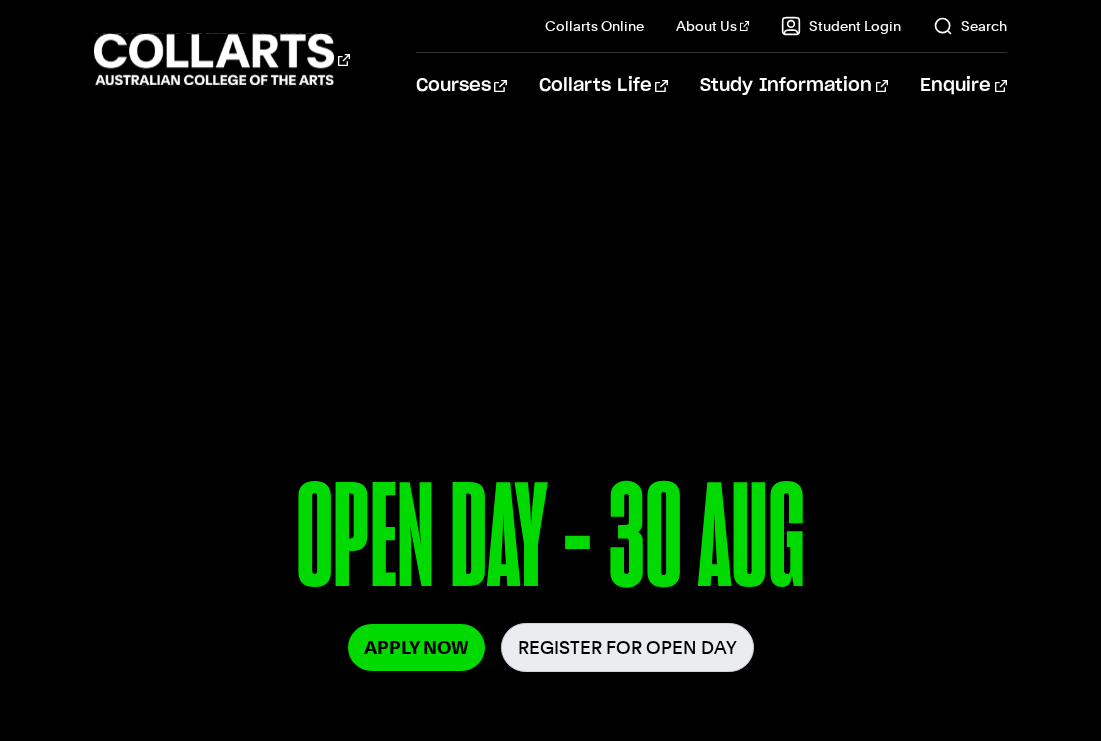 scroll, scrollTop: 0, scrollLeft: 0, axis: both 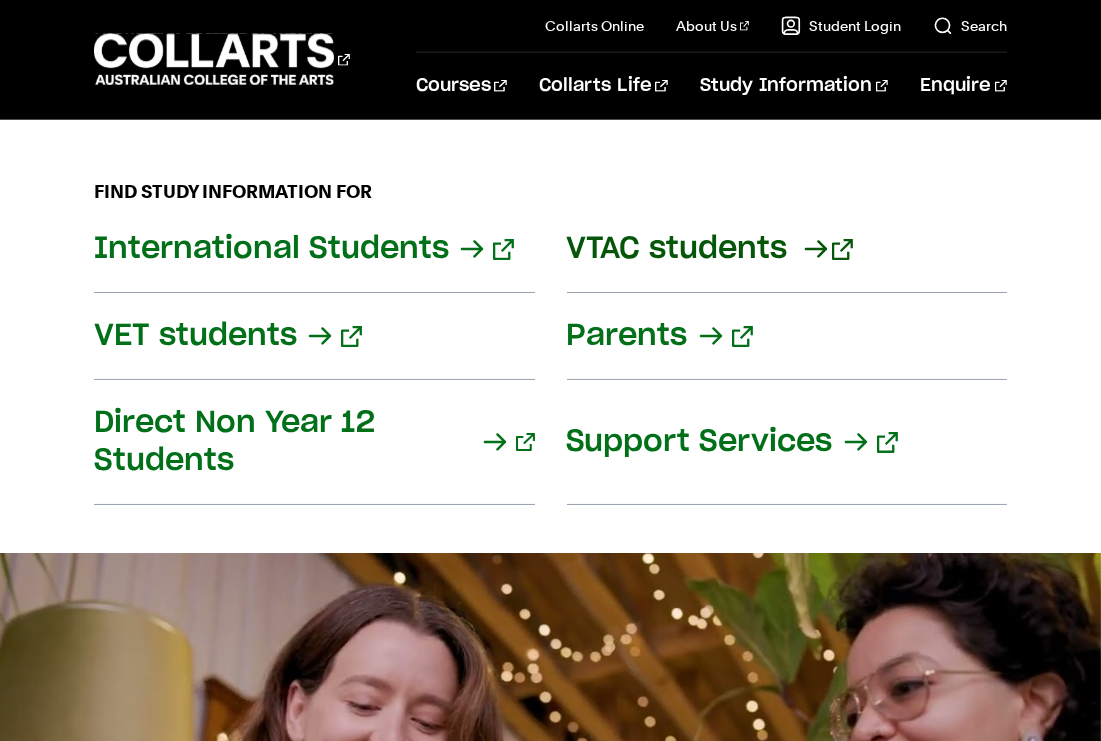 click on "VTAC students" at bounding box center (787, 249) 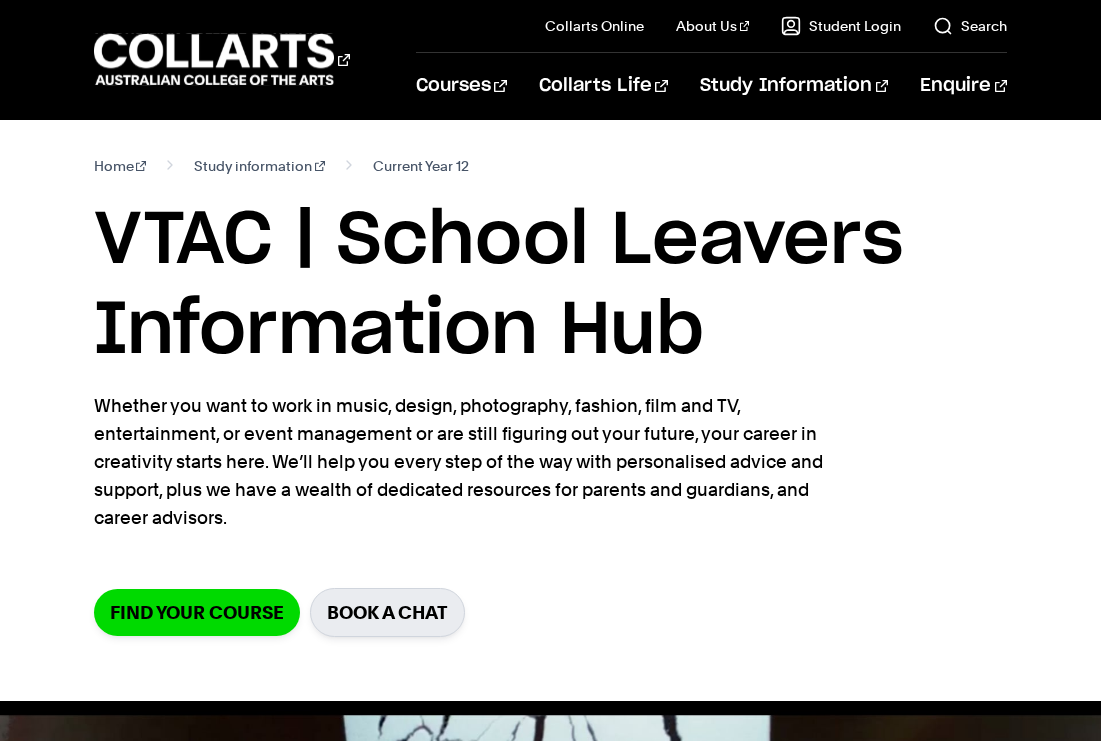 scroll, scrollTop: 0, scrollLeft: 0, axis: both 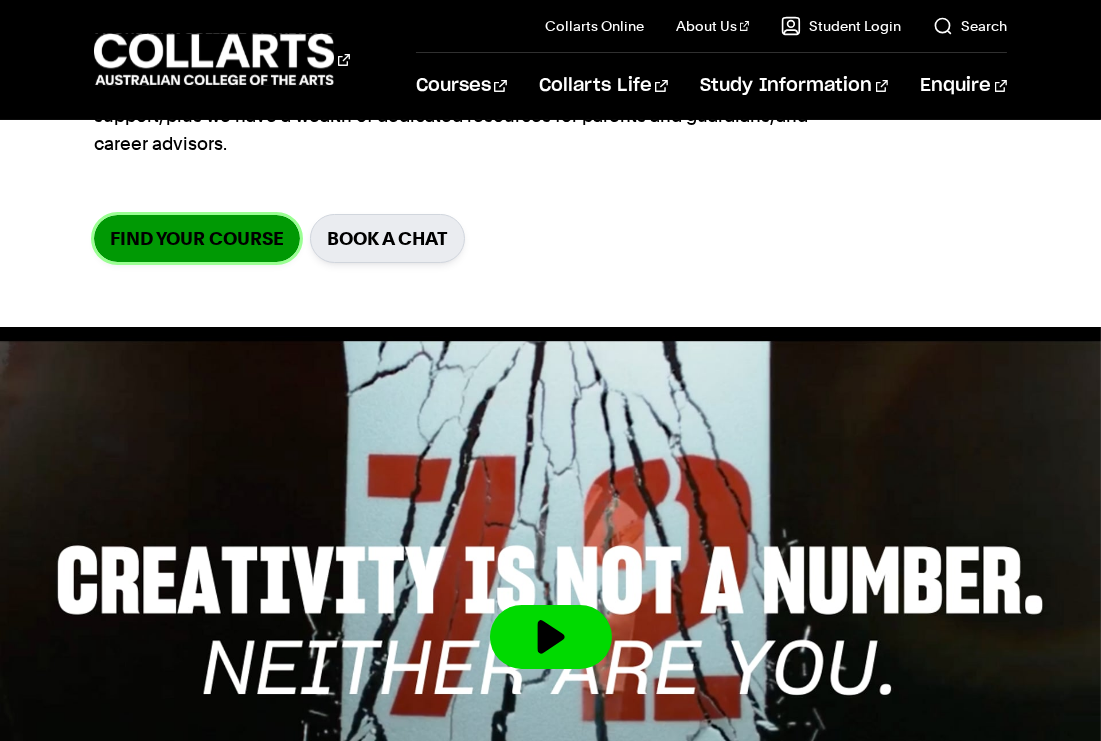 click on "Find your course" at bounding box center [197, 238] 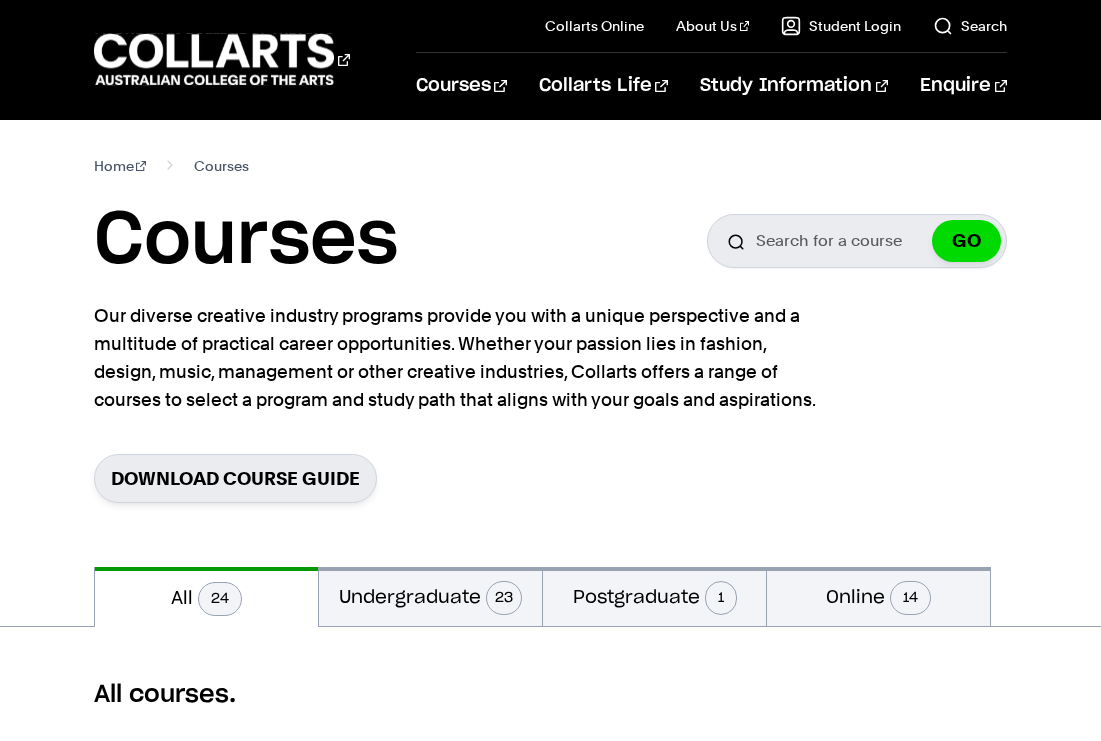 scroll, scrollTop: 0, scrollLeft: 0, axis: both 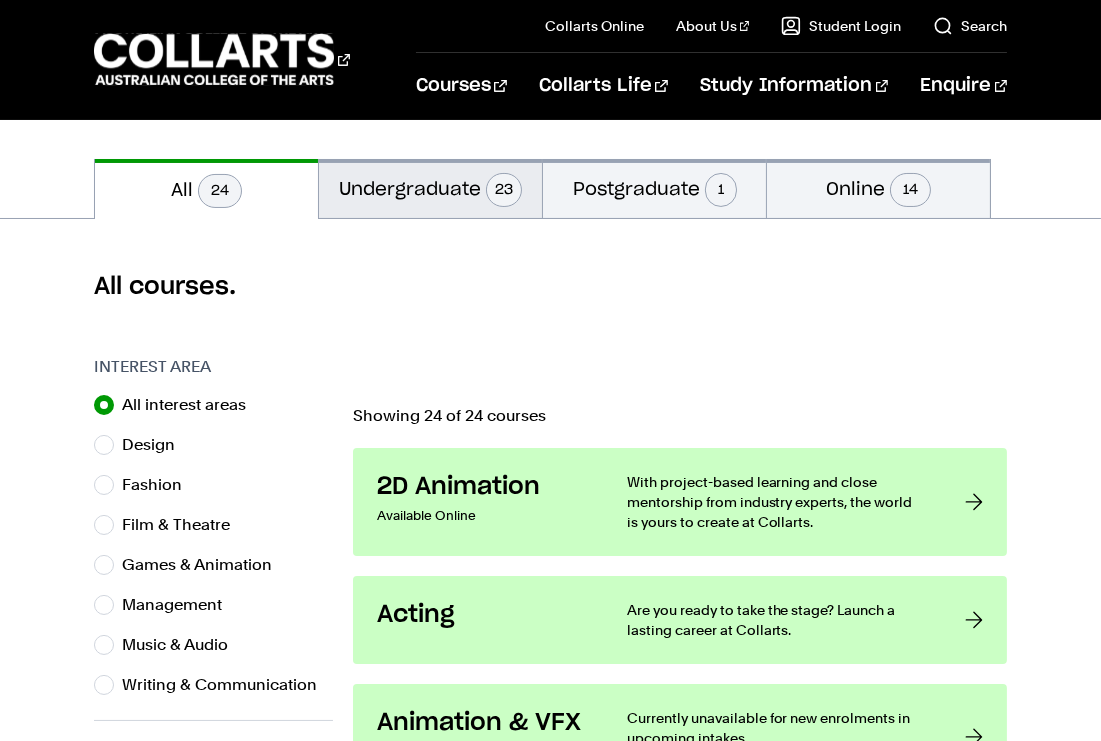 click on "Undergraduate  23" at bounding box center [430, 188] 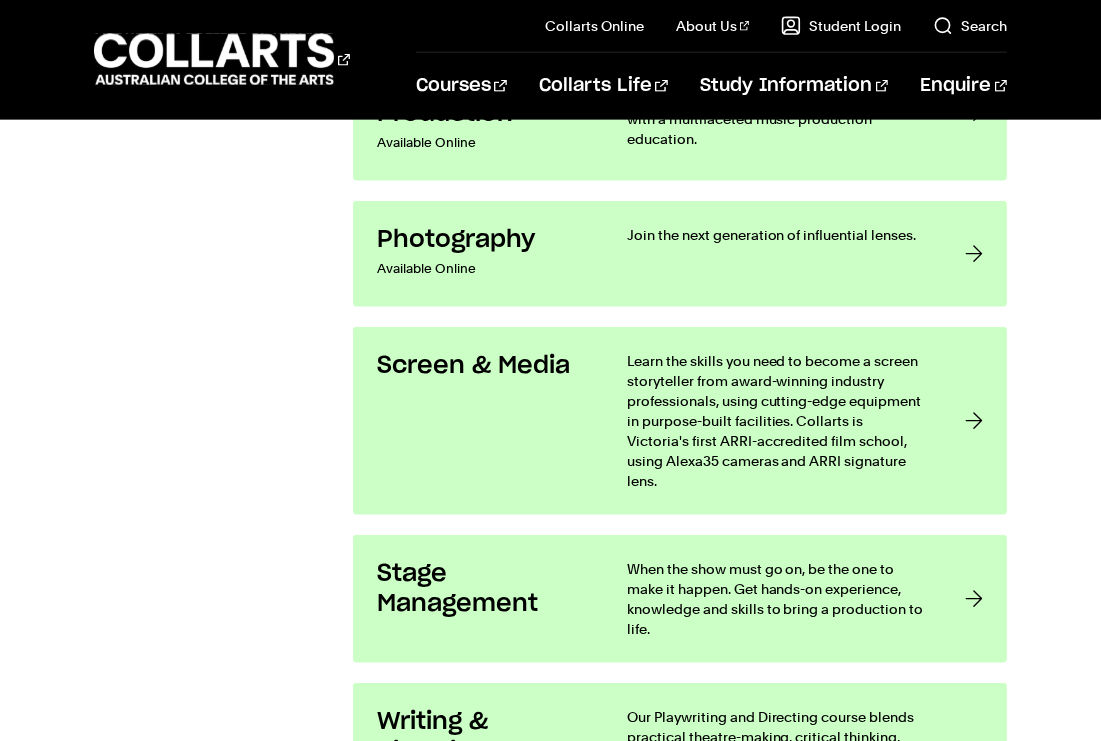 scroll, scrollTop: 3583, scrollLeft: 0, axis: vertical 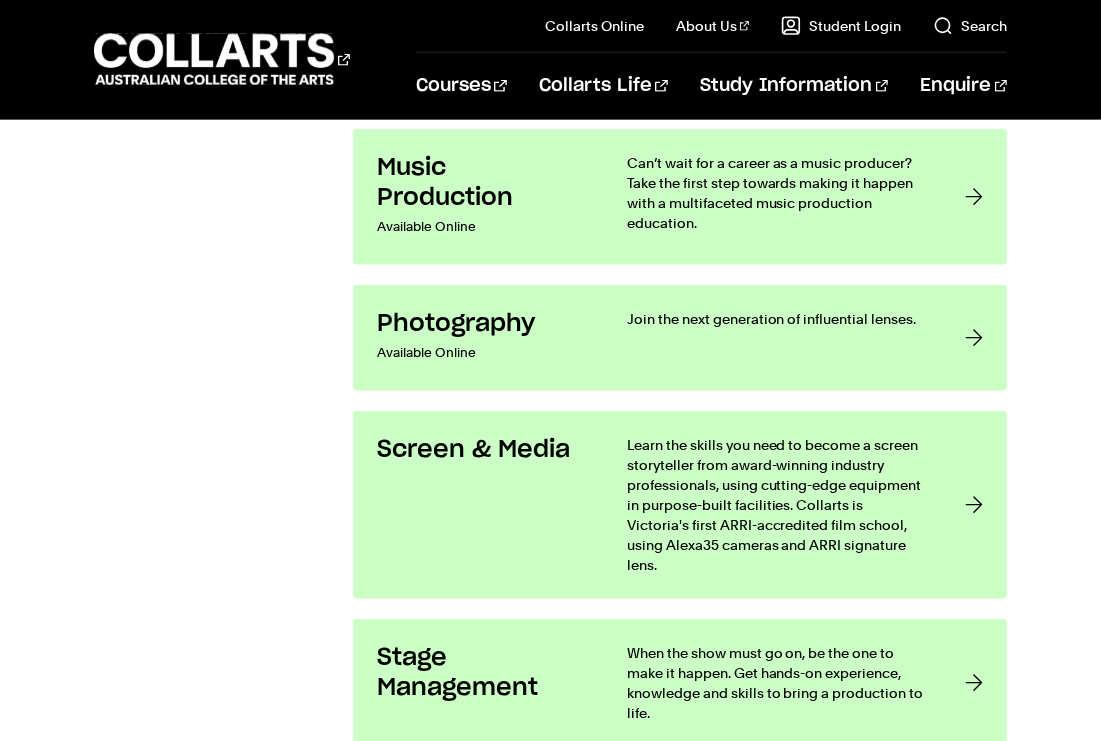 click on "Interest Area
All interest areas
Design
Fashion
Film & Theatre
Games & Animation
Management
Music & Audio" at bounding box center [213, -900] 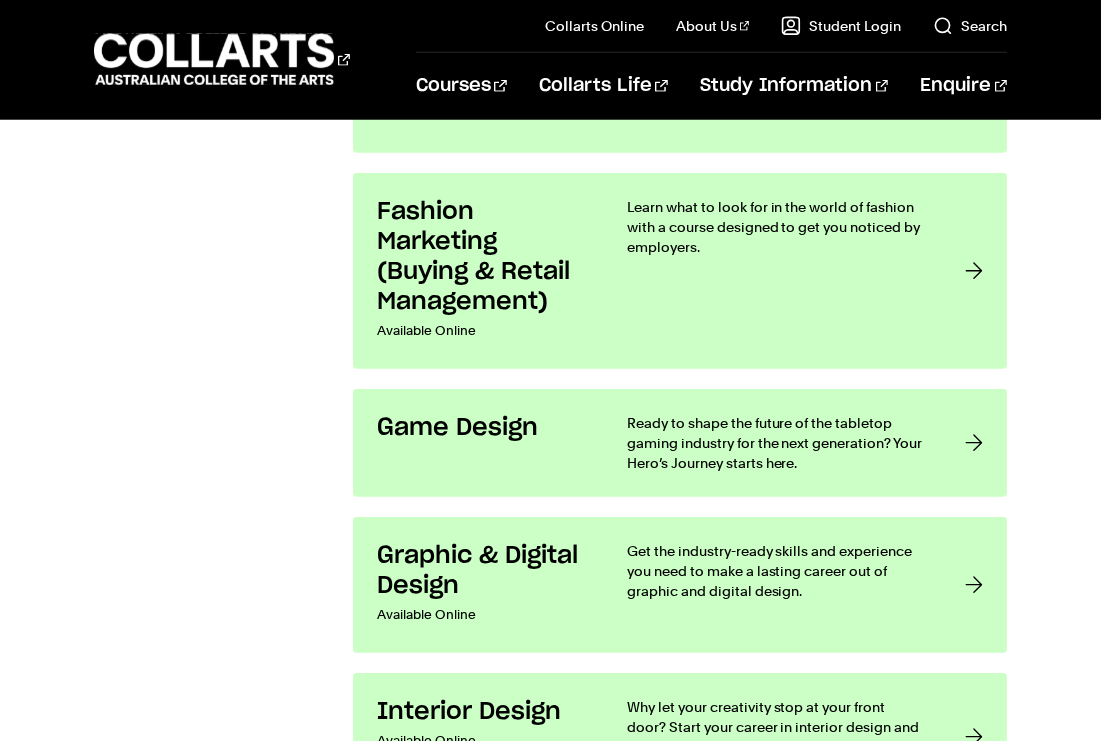 scroll, scrollTop: 2625, scrollLeft: 0, axis: vertical 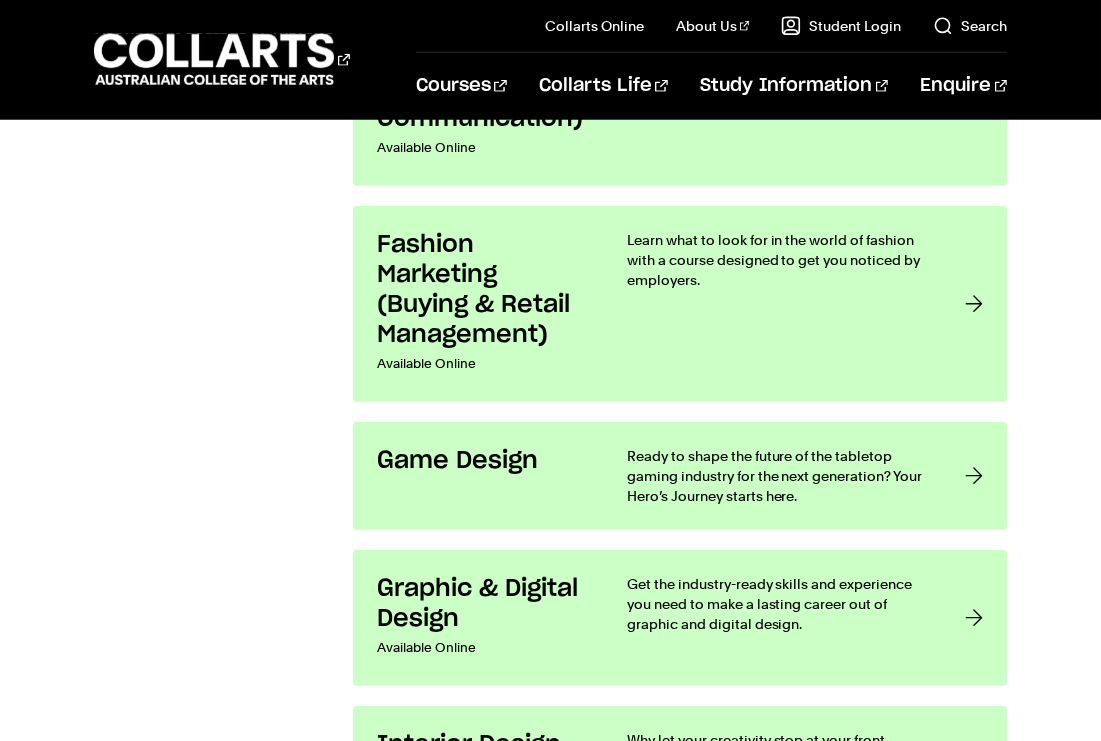 click on "Interest Area
All interest areas
Design
Fashion
Film & Theatre
Games & Animation
Management
Diploma ×" at bounding box center [550, 29] 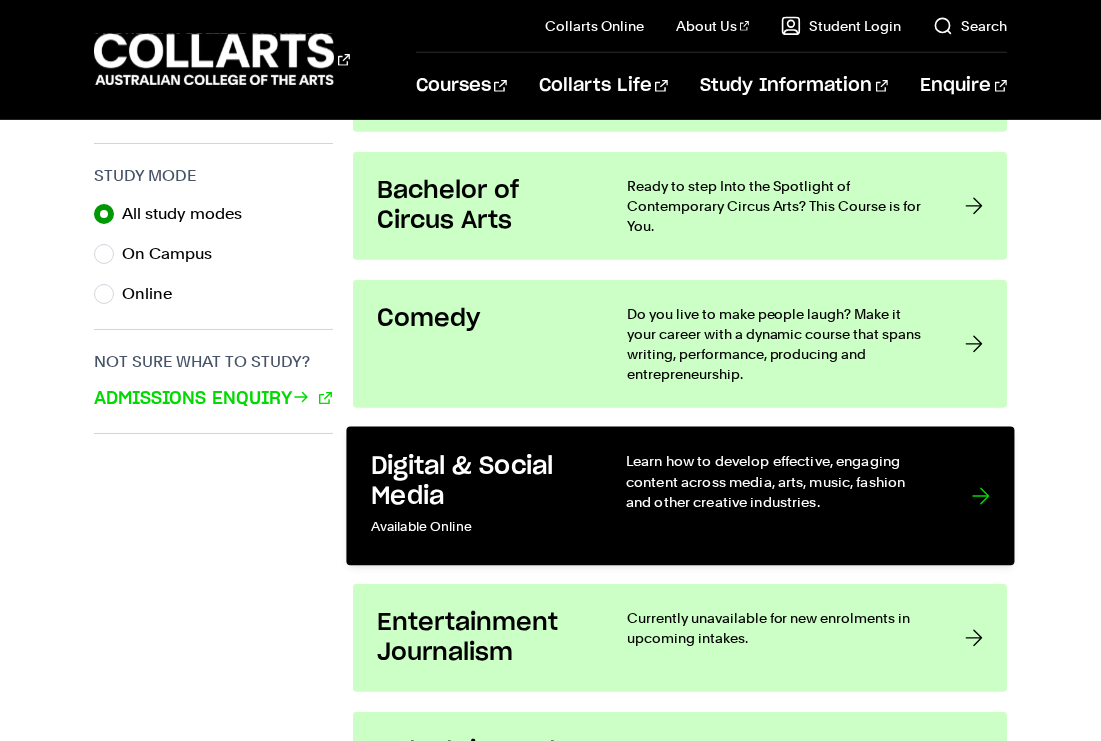 scroll, scrollTop: 1228, scrollLeft: 0, axis: vertical 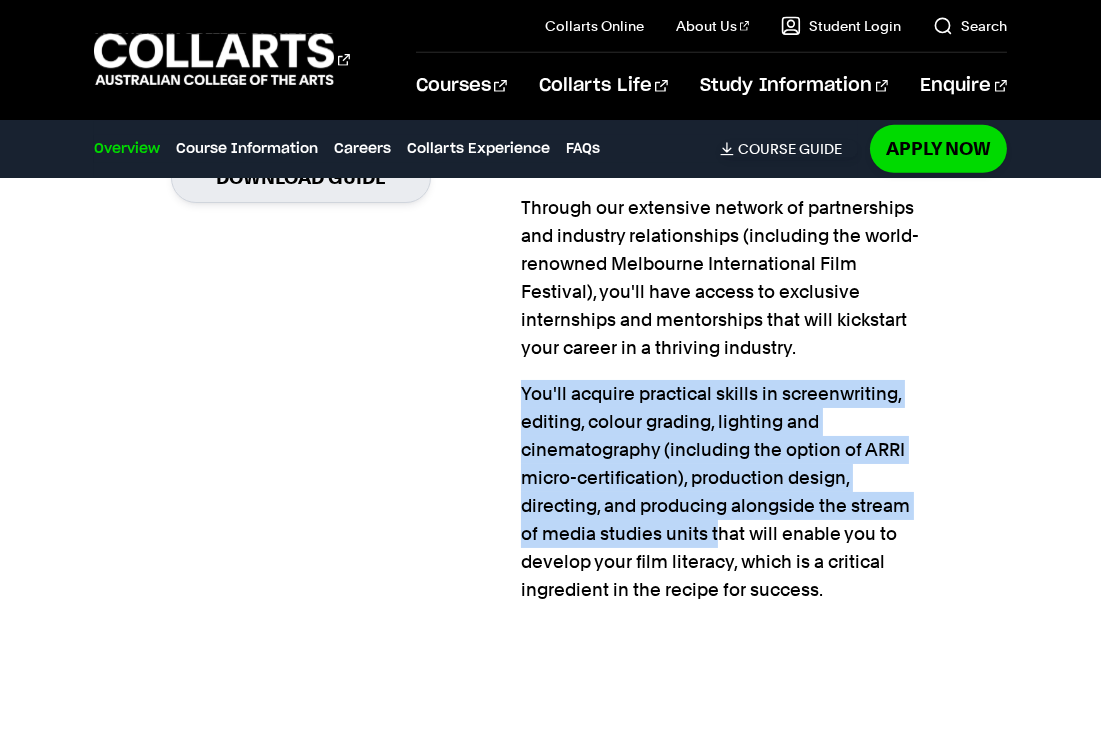 drag, startPoint x: 524, startPoint y: 388, endPoint x: 712, endPoint y: 540, distance: 241.76021 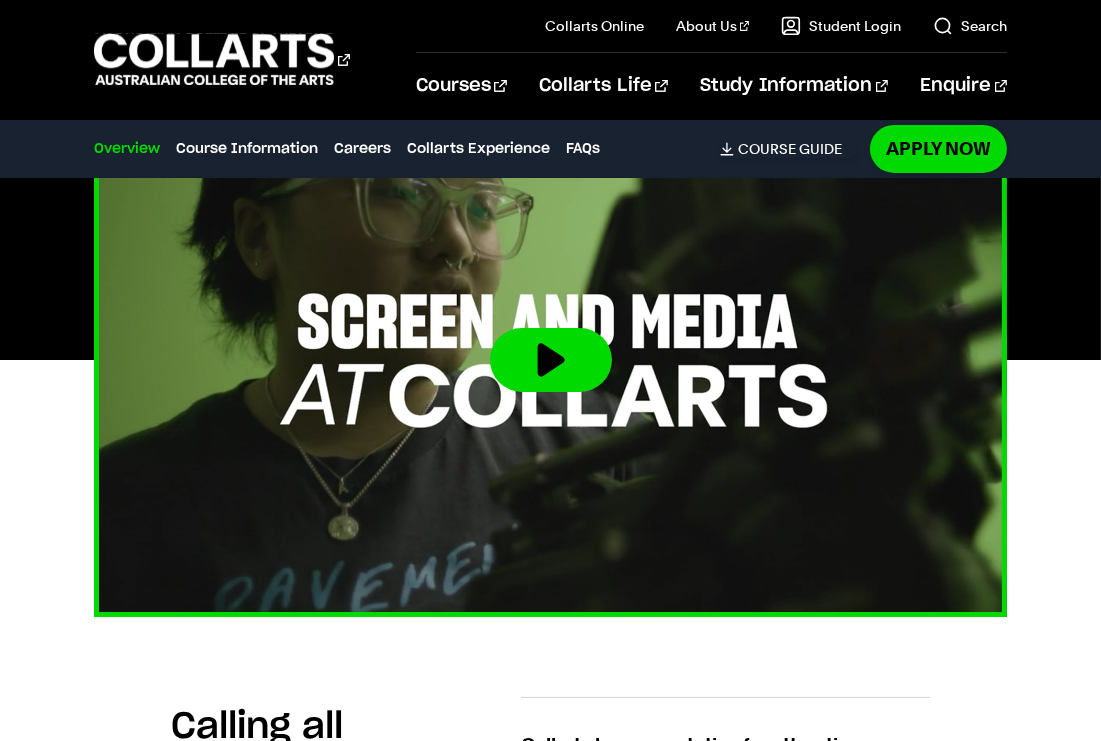 scroll, scrollTop: 713, scrollLeft: 0, axis: vertical 